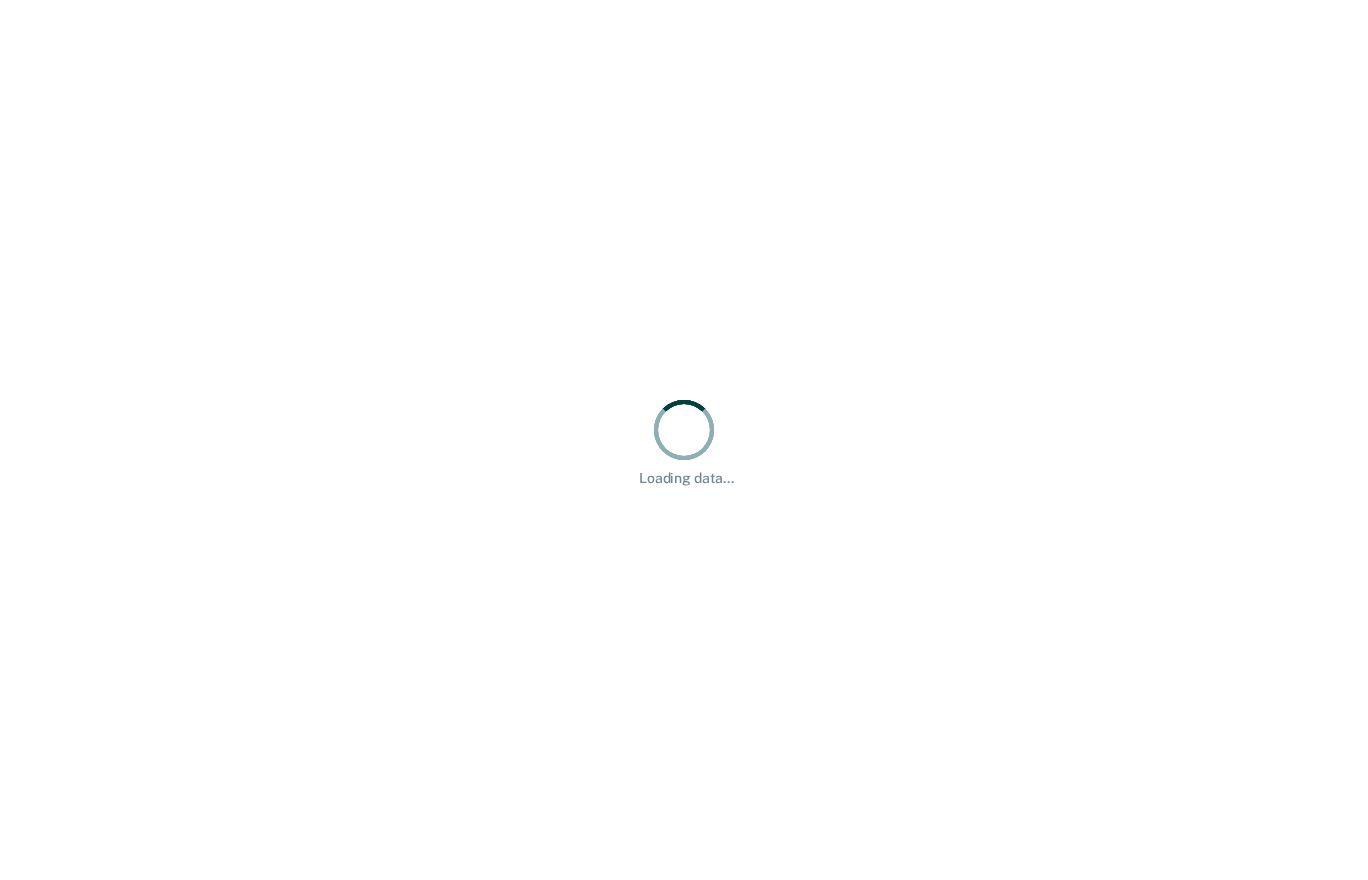 scroll, scrollTop: 0, scrollLeft: 0, axis: both 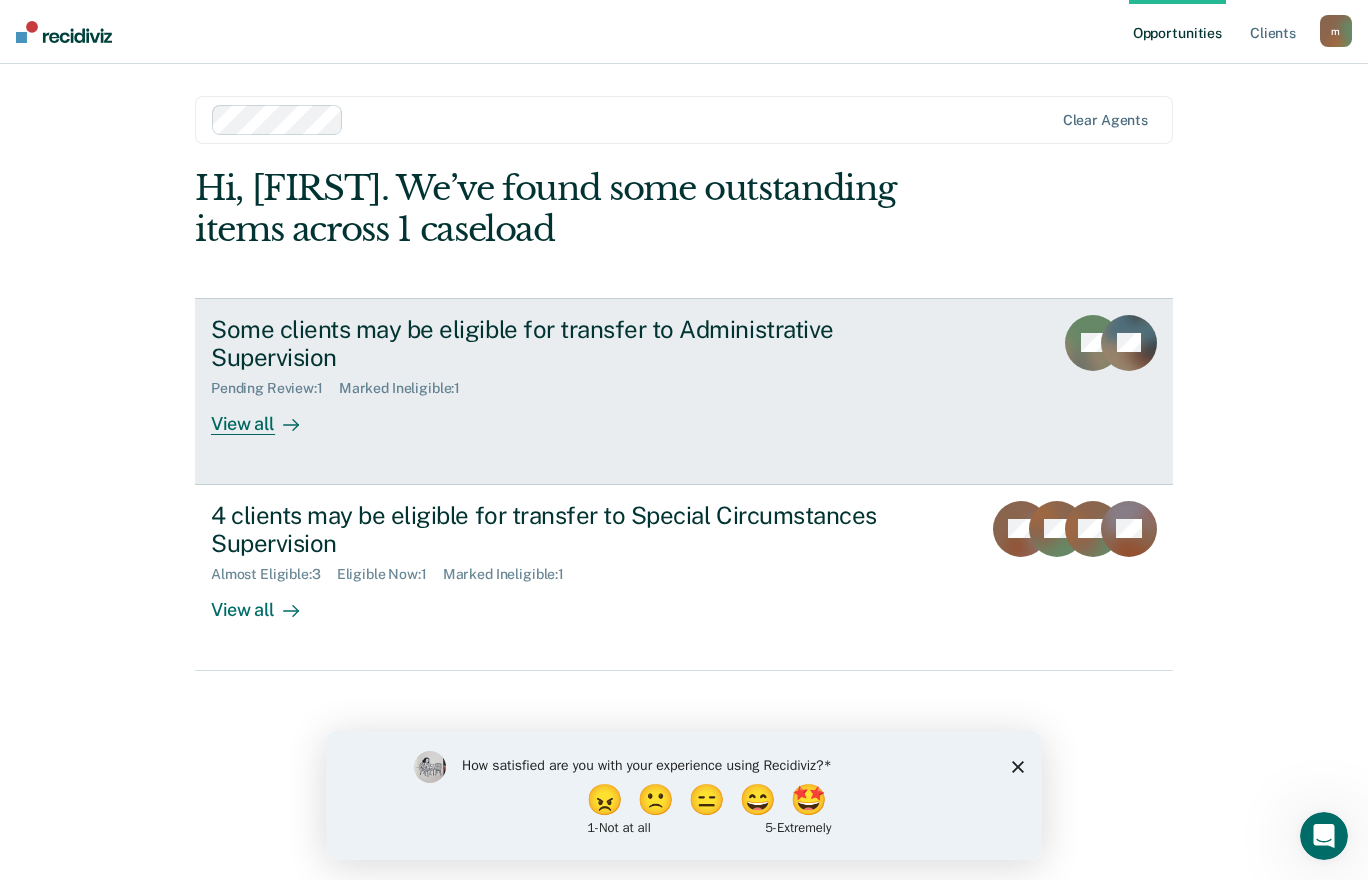 click on "View all" at bounding box center (267, 416) 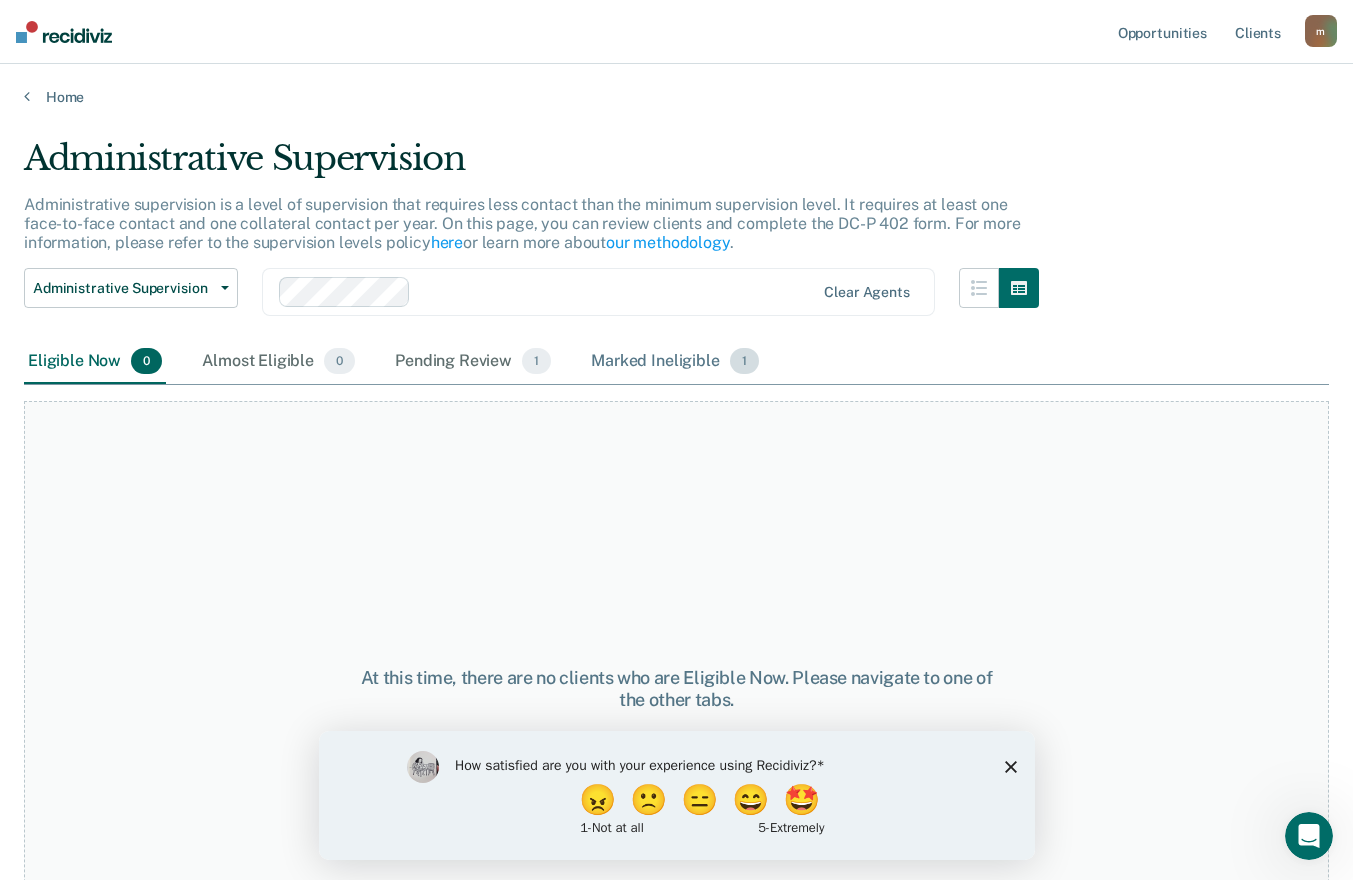click on "Marked Ineligible 1" at bounding box center [675, 362] 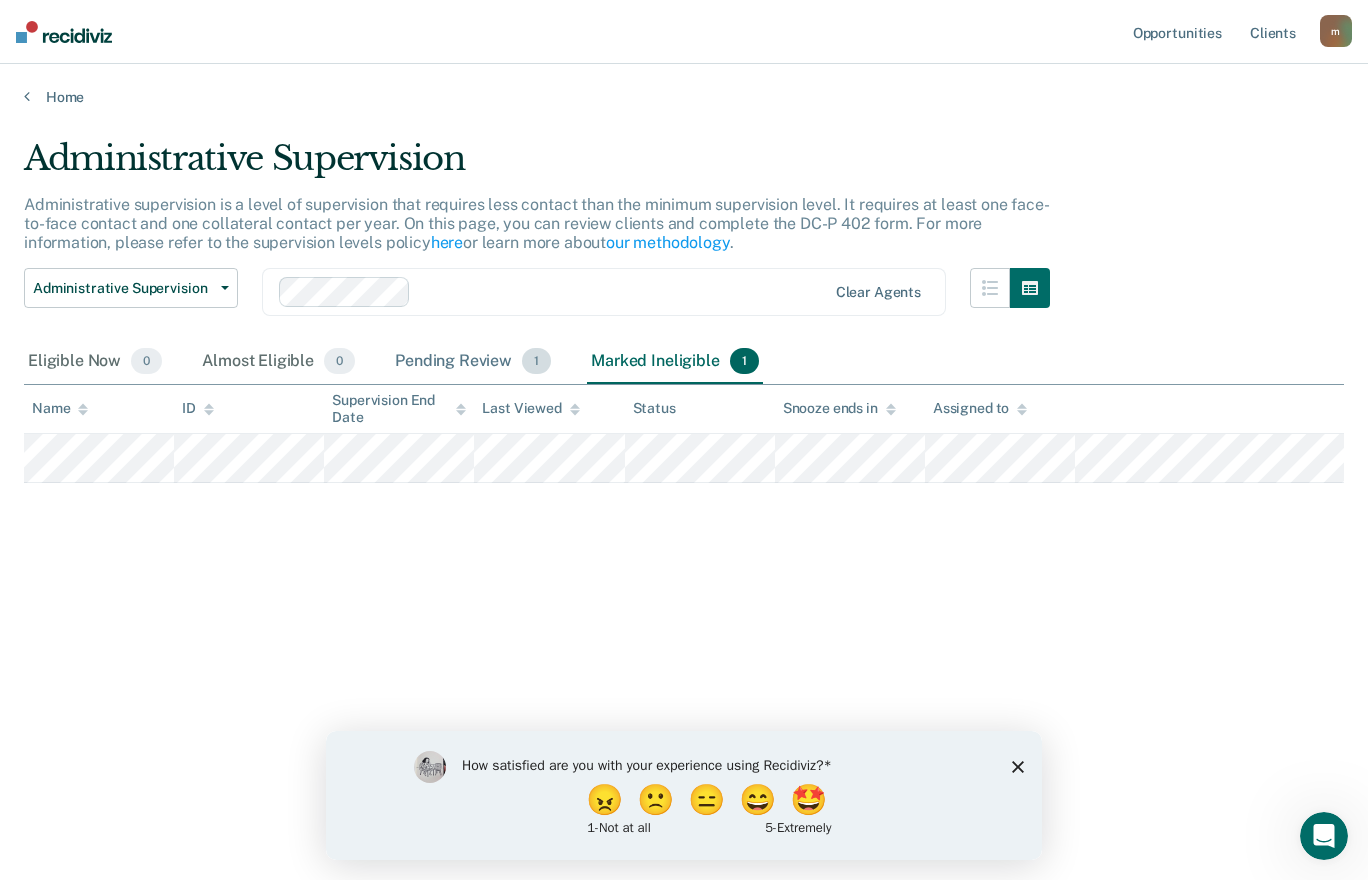 click on "Pending Review 1" at bounding box center [473, 362] 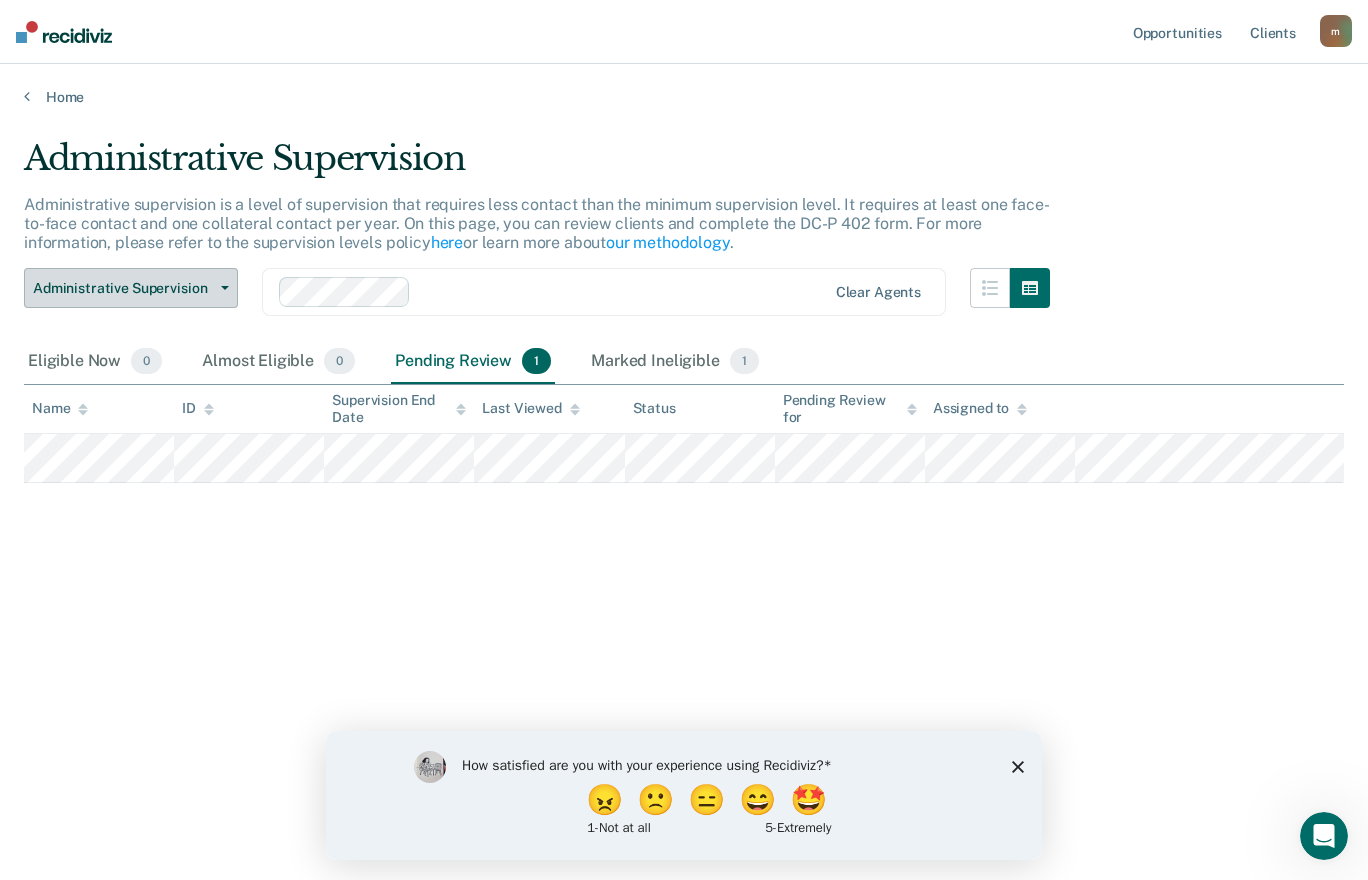 click at bounding box center (221, 288) 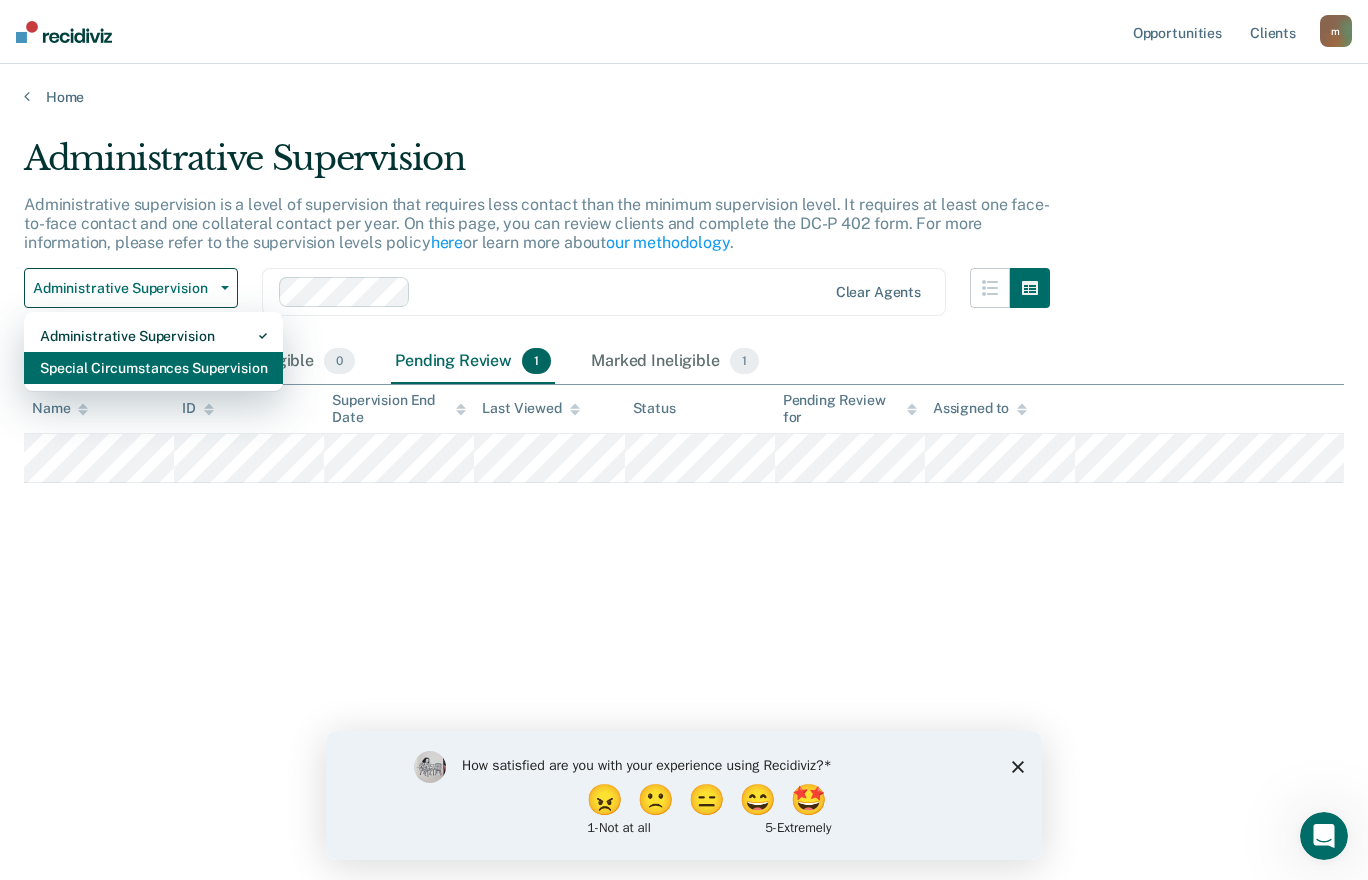 click on "Special Circumstances Supervision" at bounding box center [153, 368] 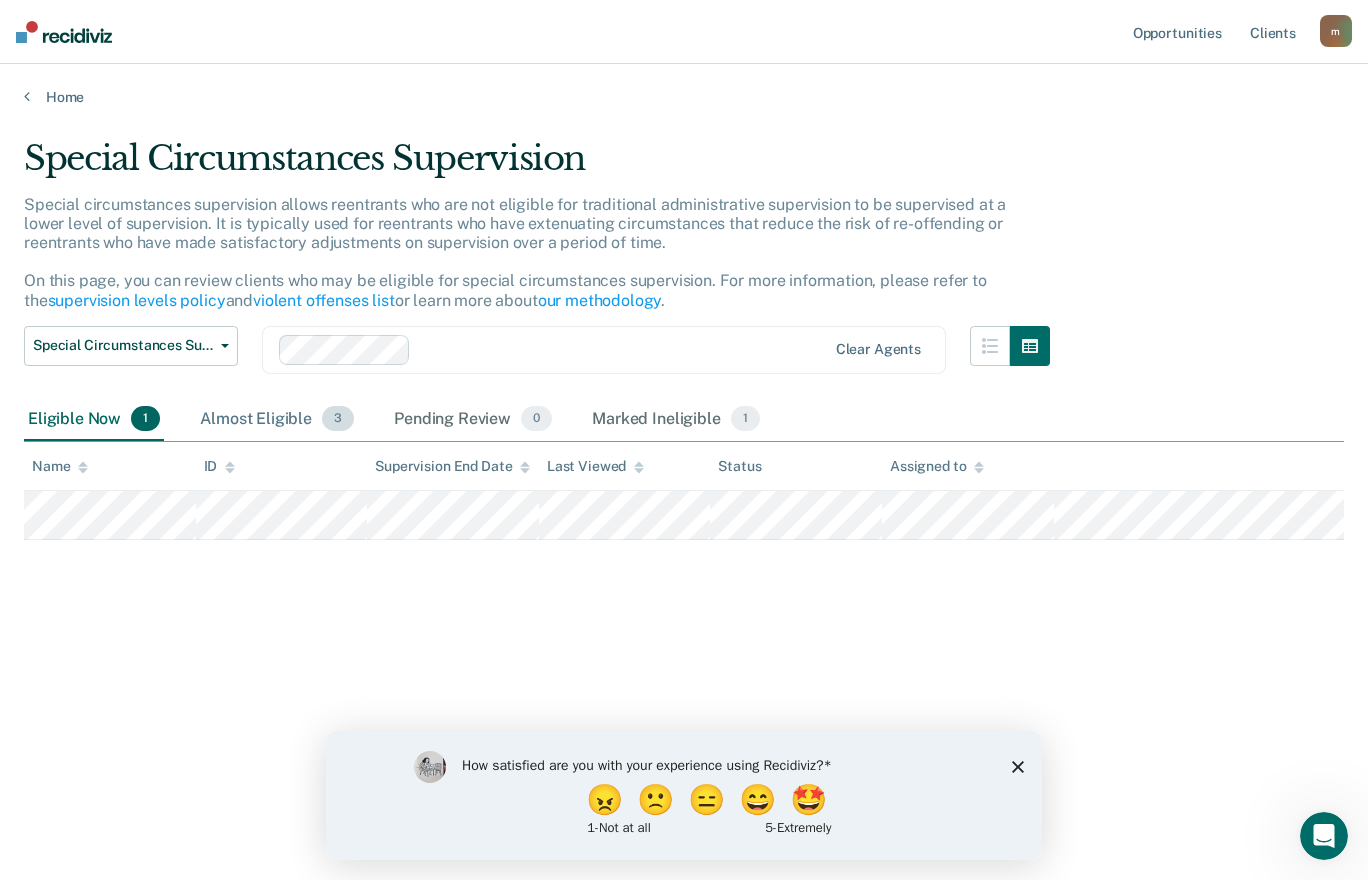 click on "Almost Eligible 3" at bounding box center (277, 420) 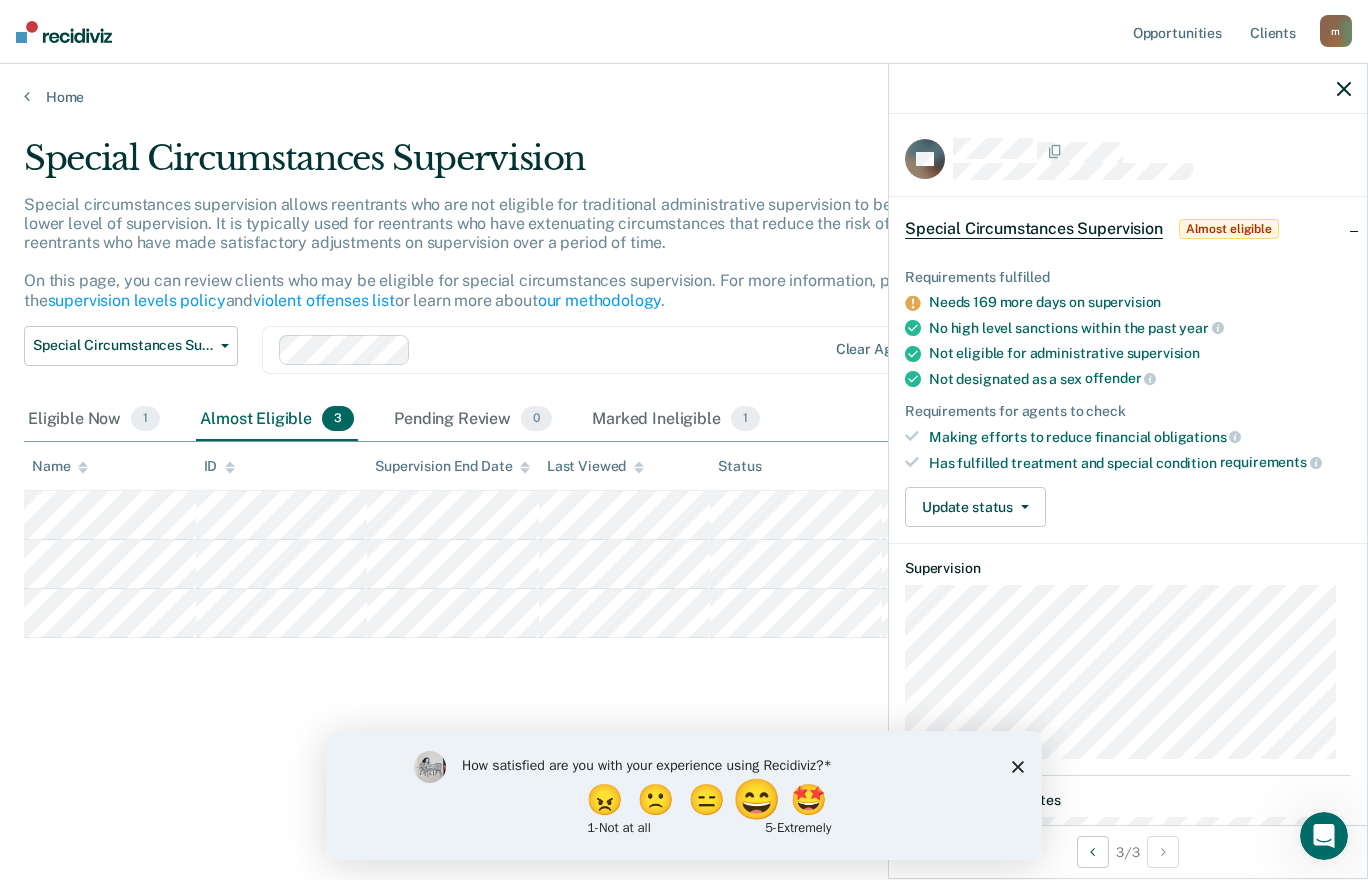 click on "😄" at bounding box center [759, 799] 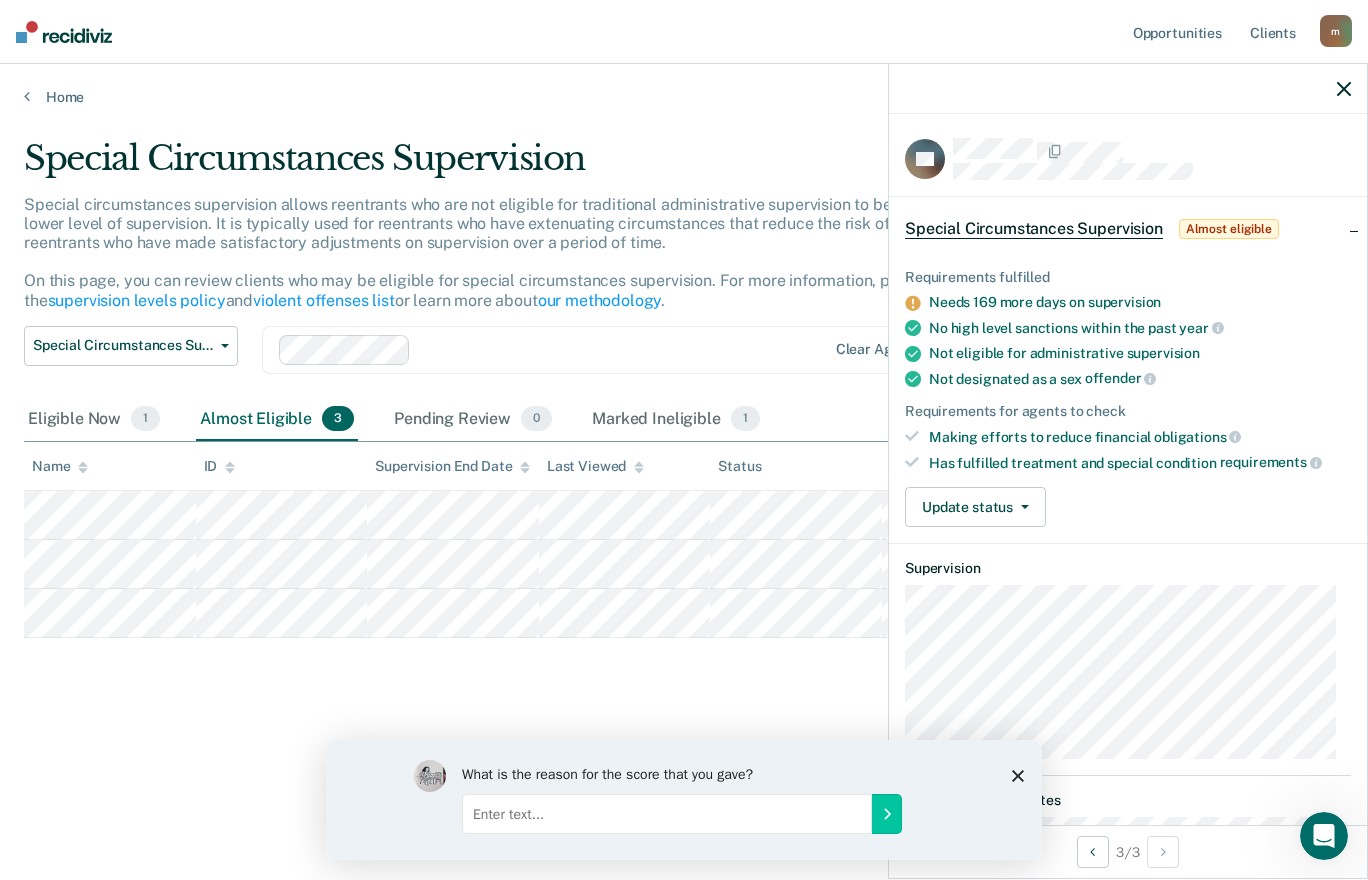 click 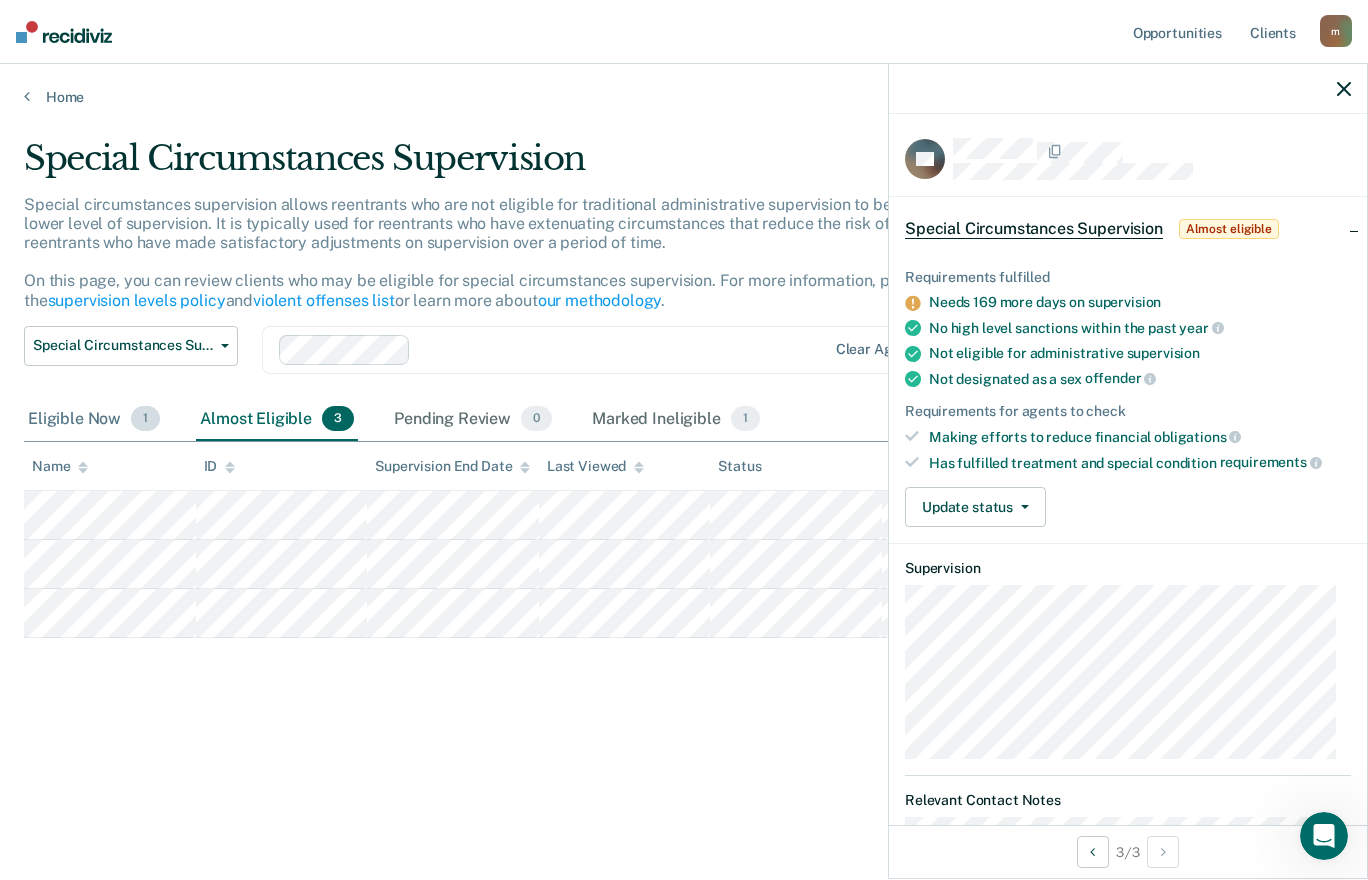 click on "Eligible Now 1" at bounding box center [94, 420] 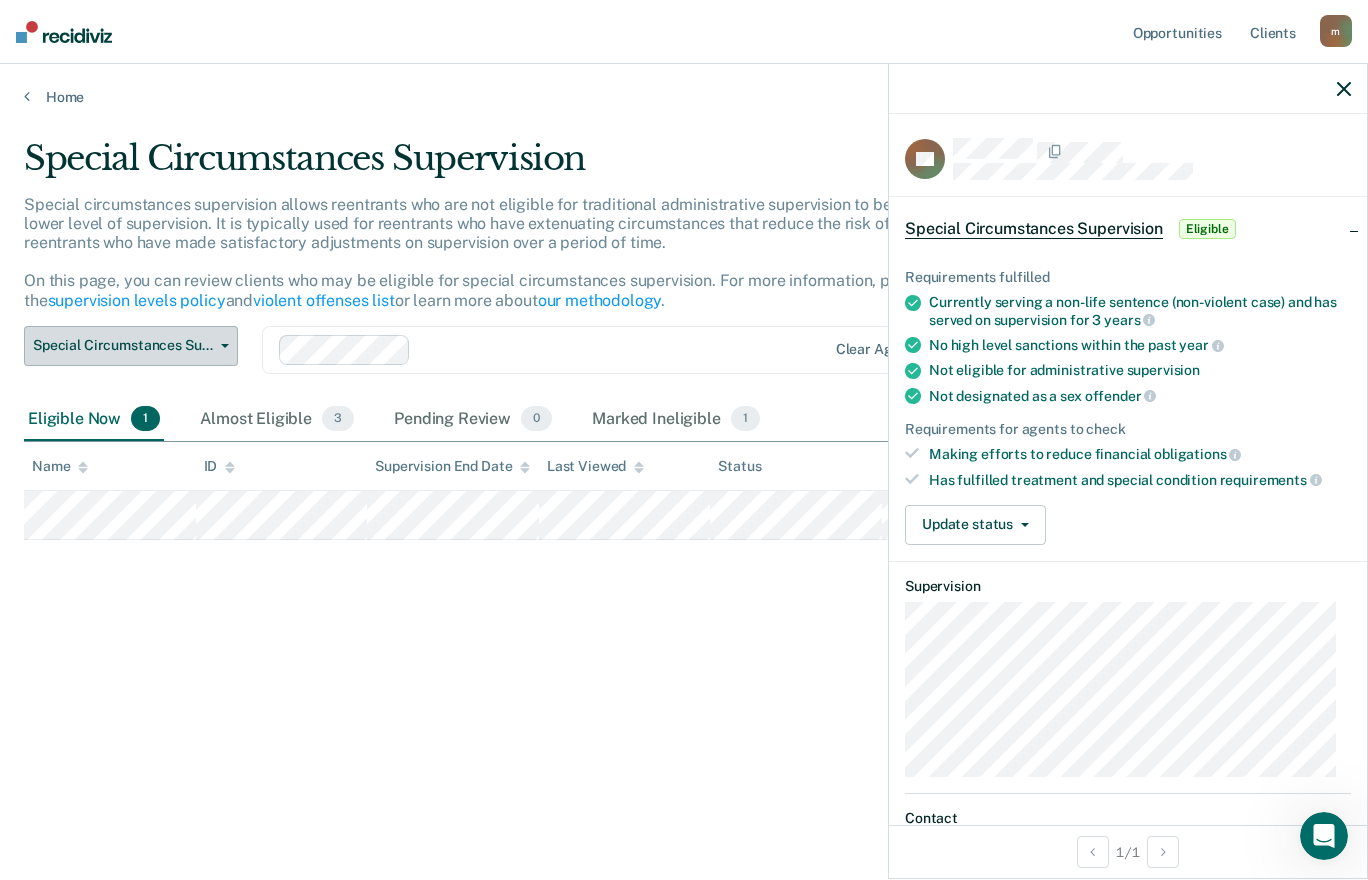 click at bounding box center [221, 346] 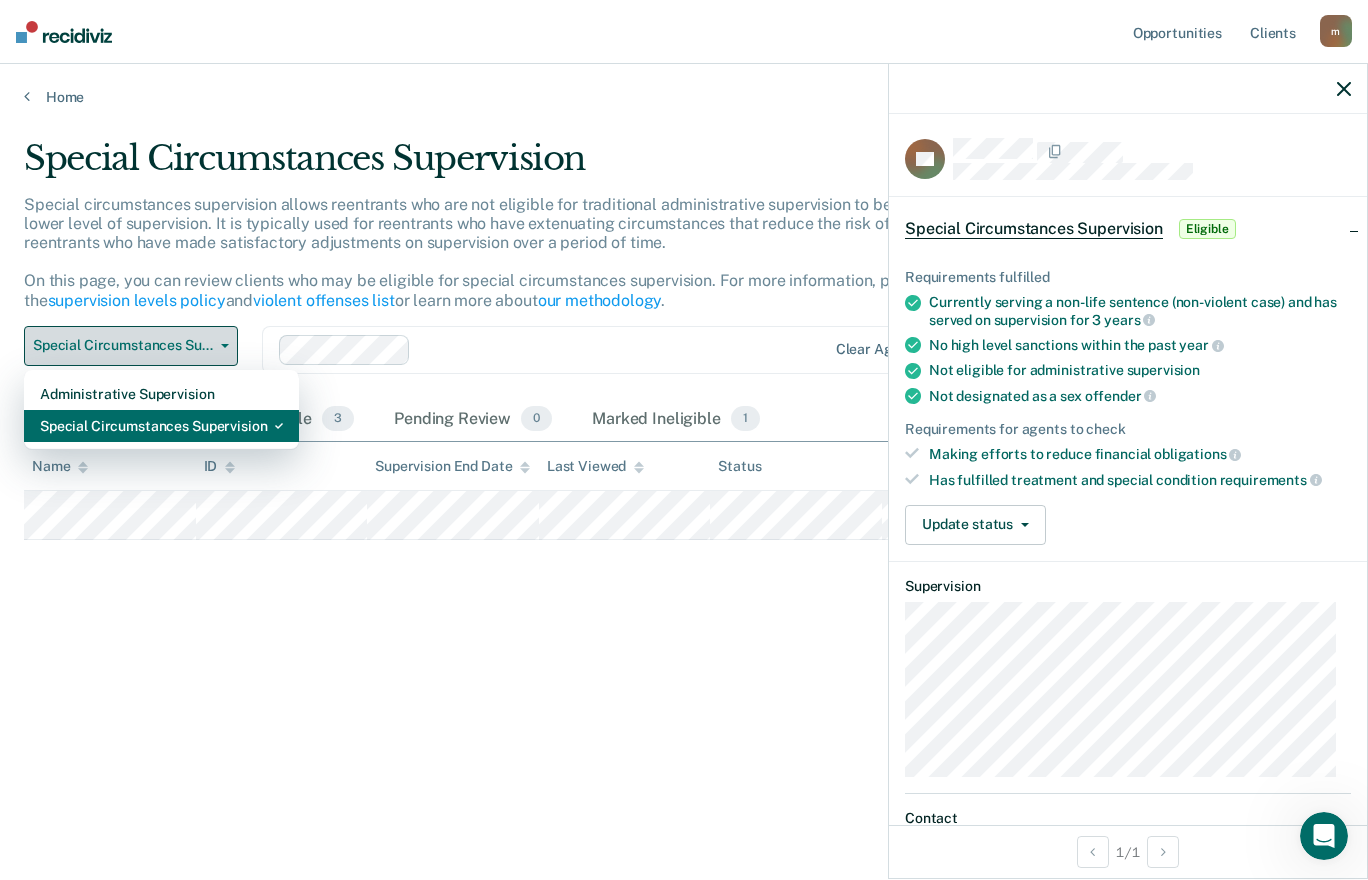 click on "Special Circumstances Supervision" at bounding box center (161, 426) 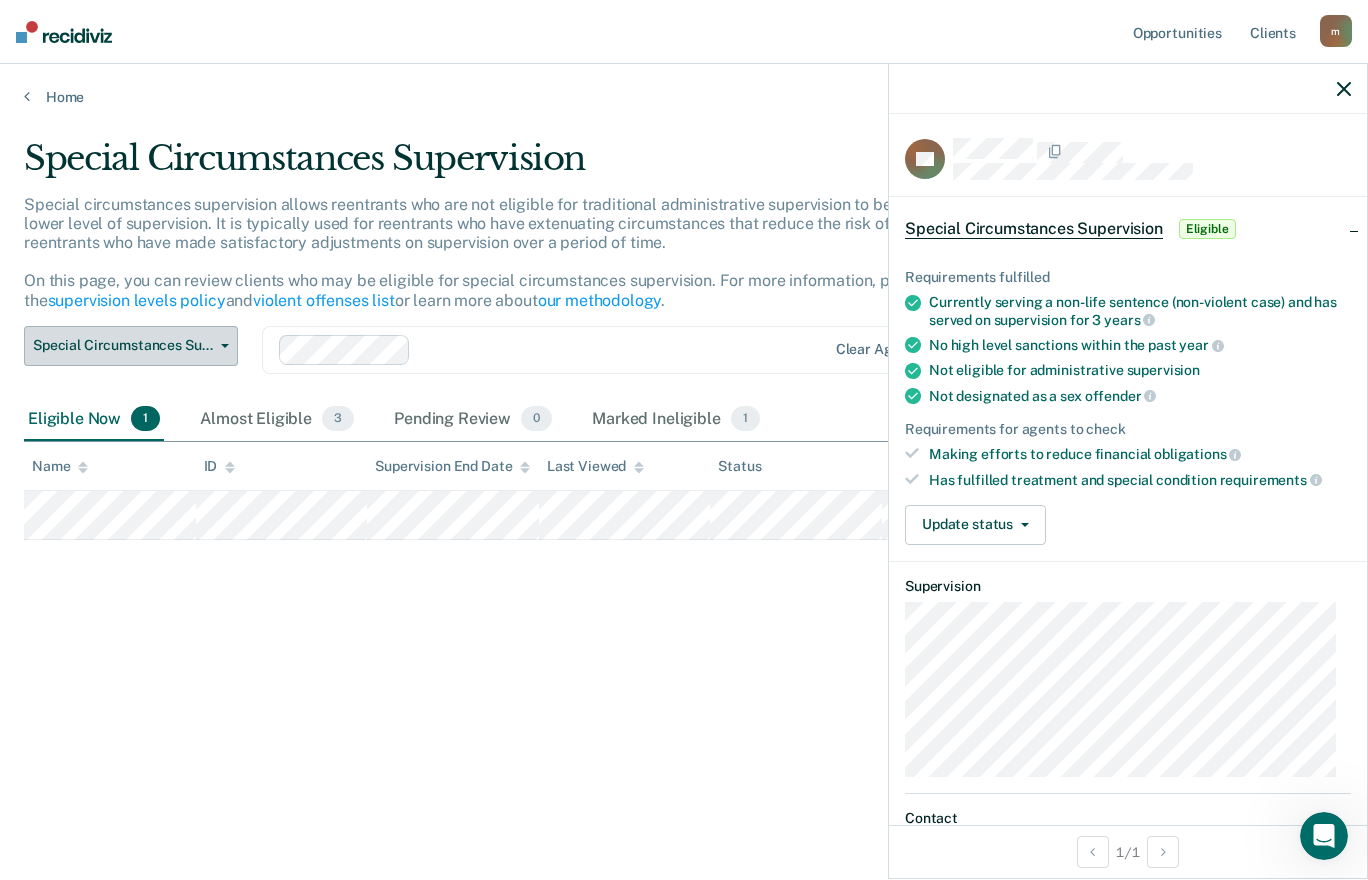 click 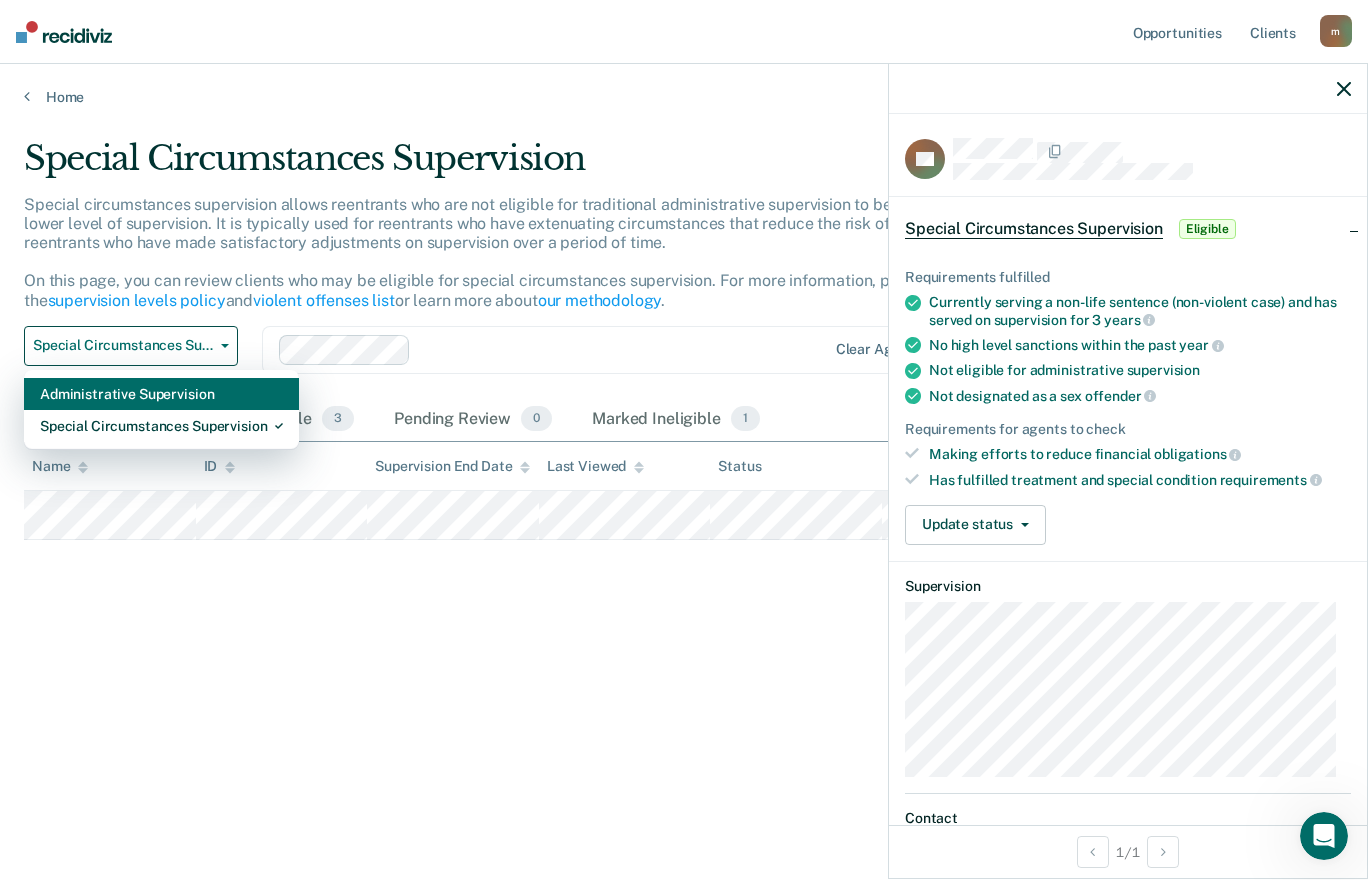 click on "Administrative Supervision" at bounding box center [161, 394] 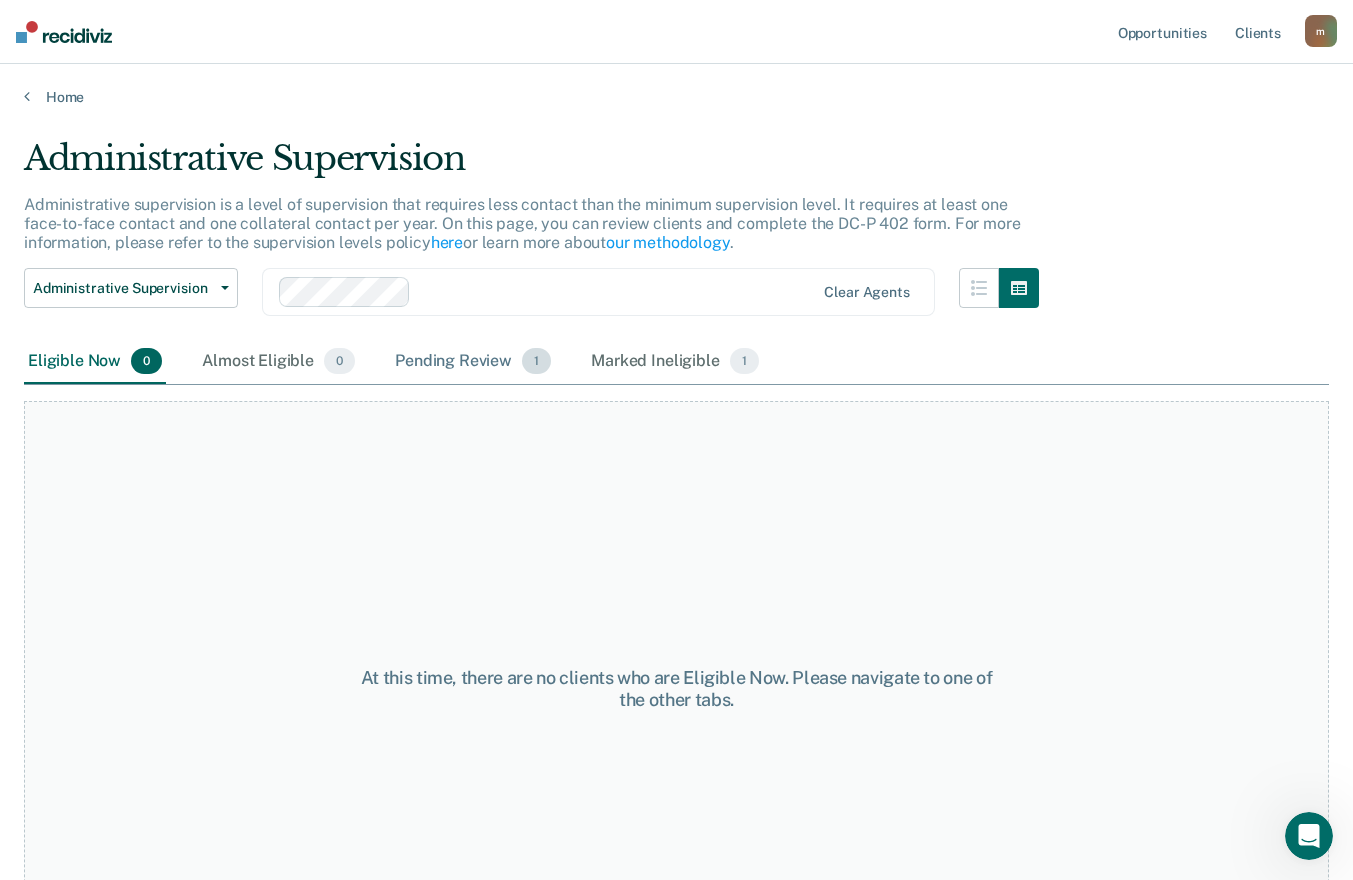 click on "Pending Review 1" at bounding box center (473, 362) 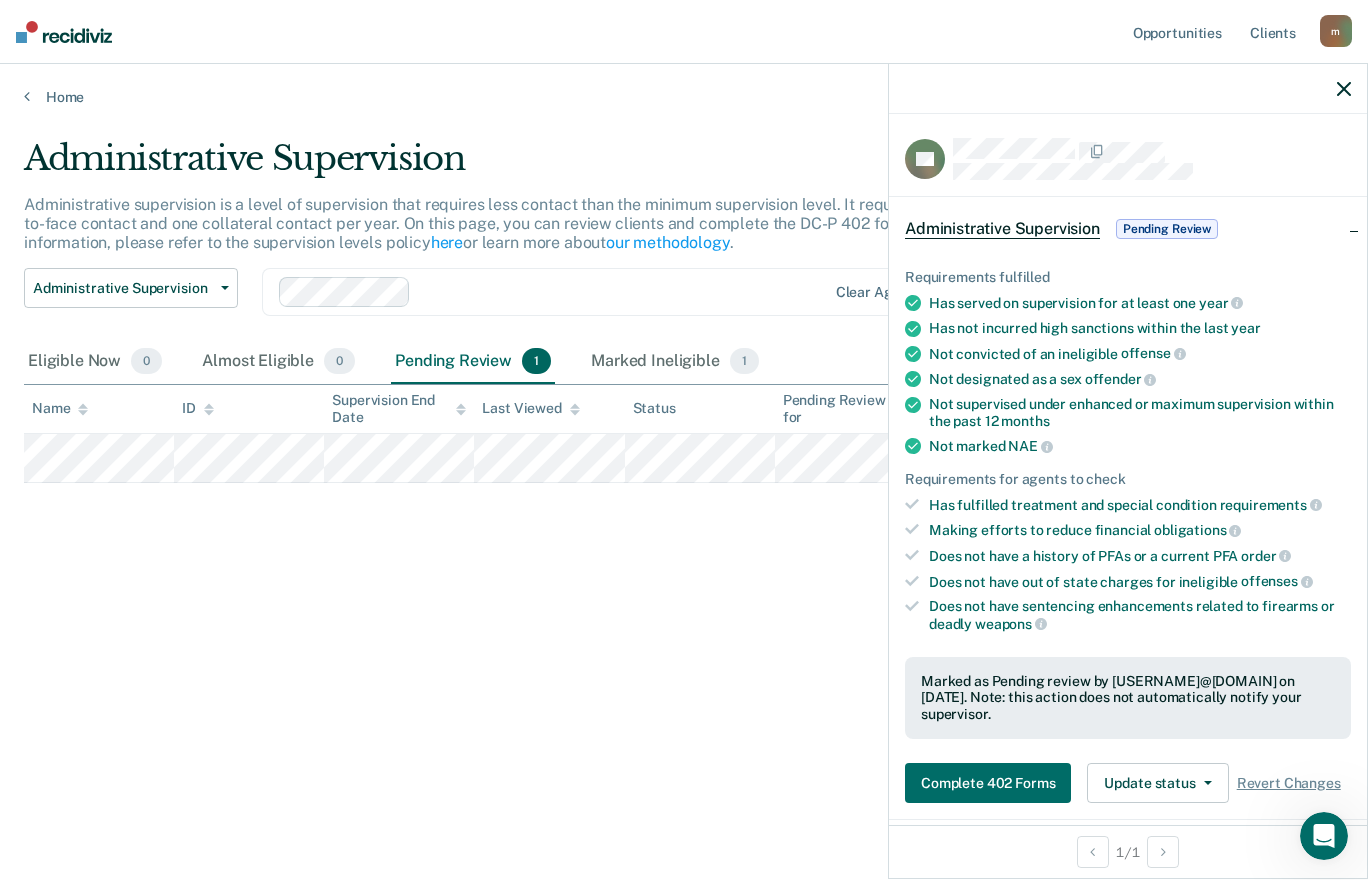 scroll, scrollTop: 413, scrollLeft: 0, axis: vertical 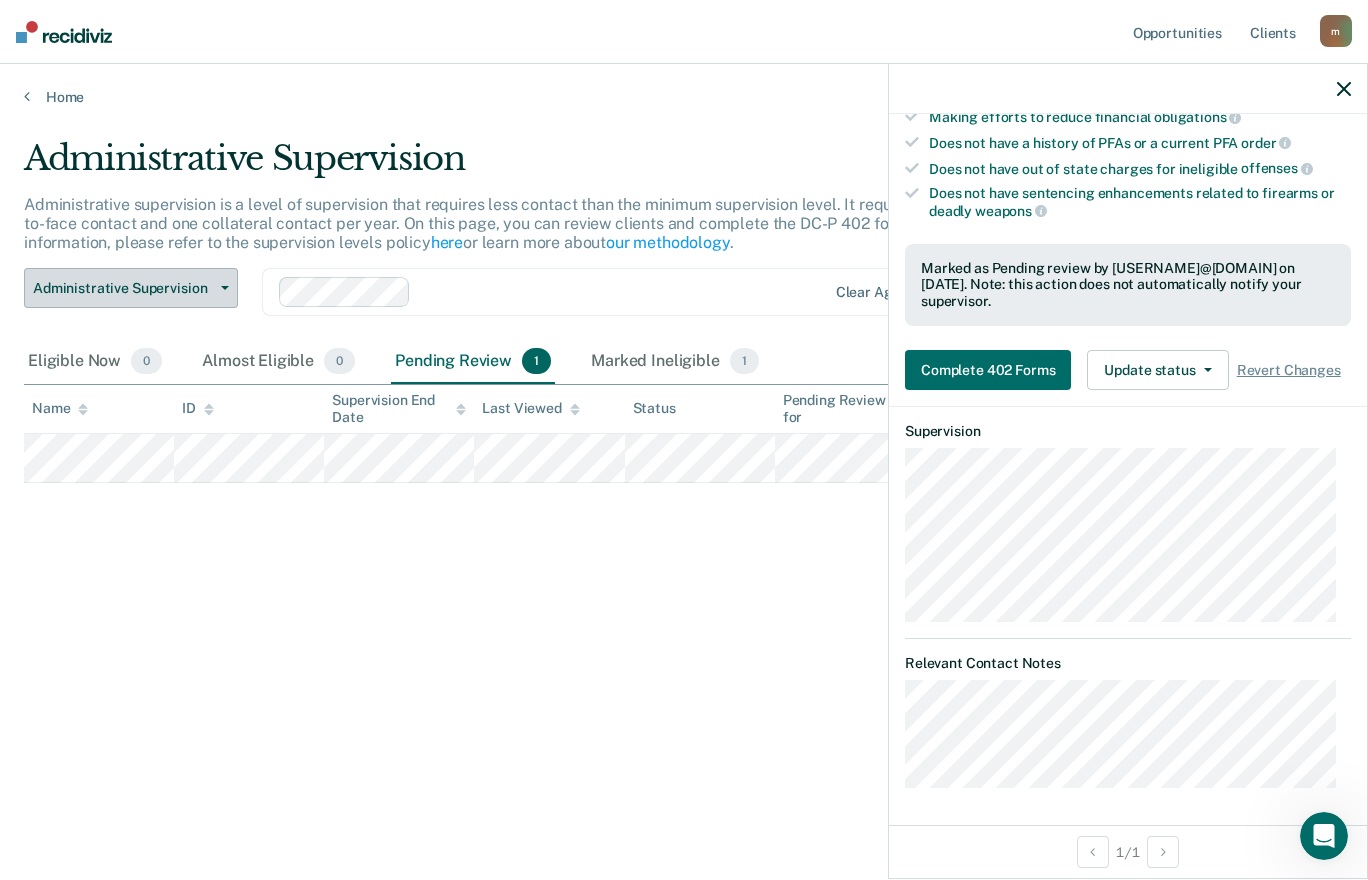click 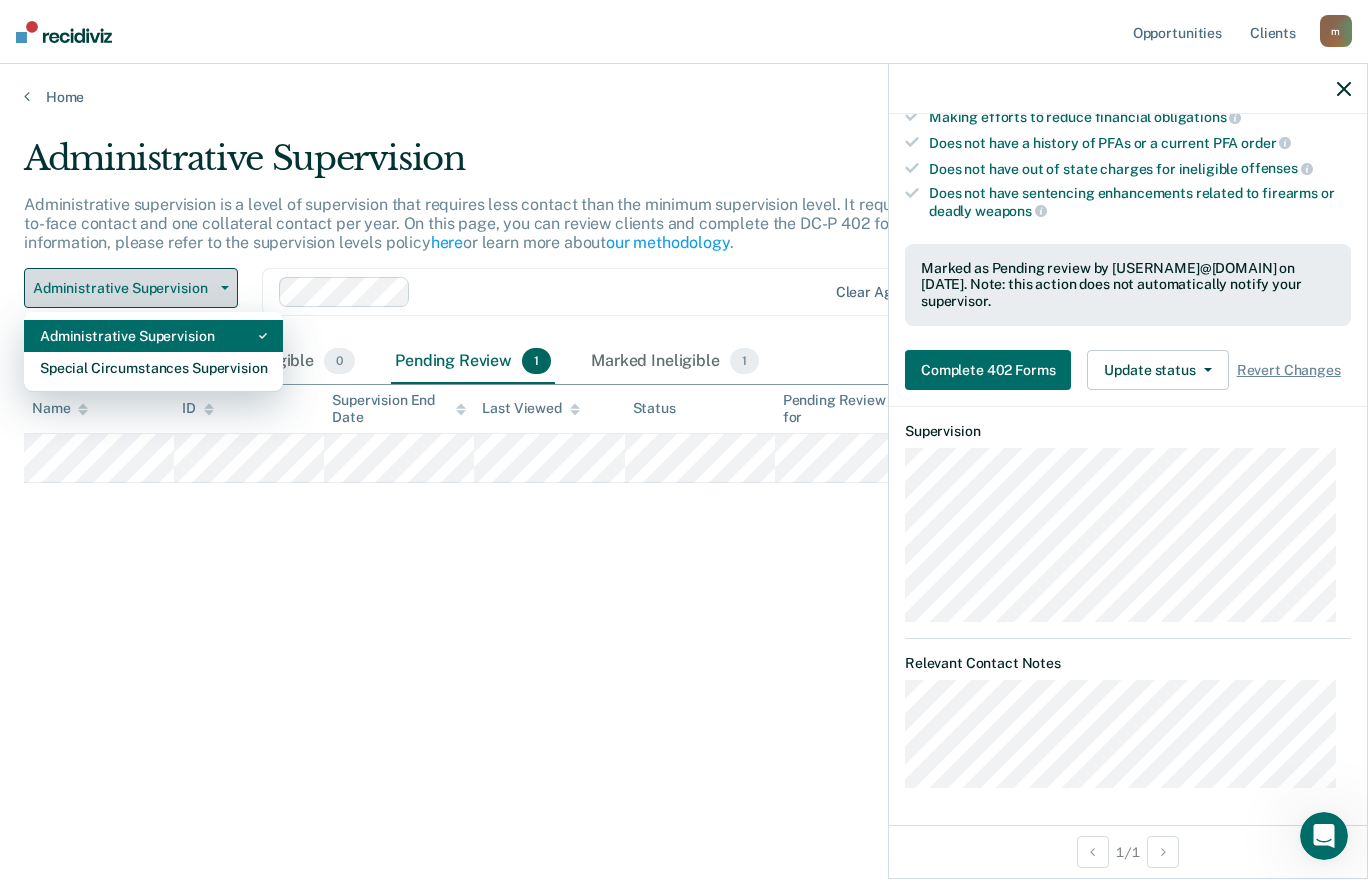 click on "Special Circumstances Supervision" at bounding box center (153, 368) 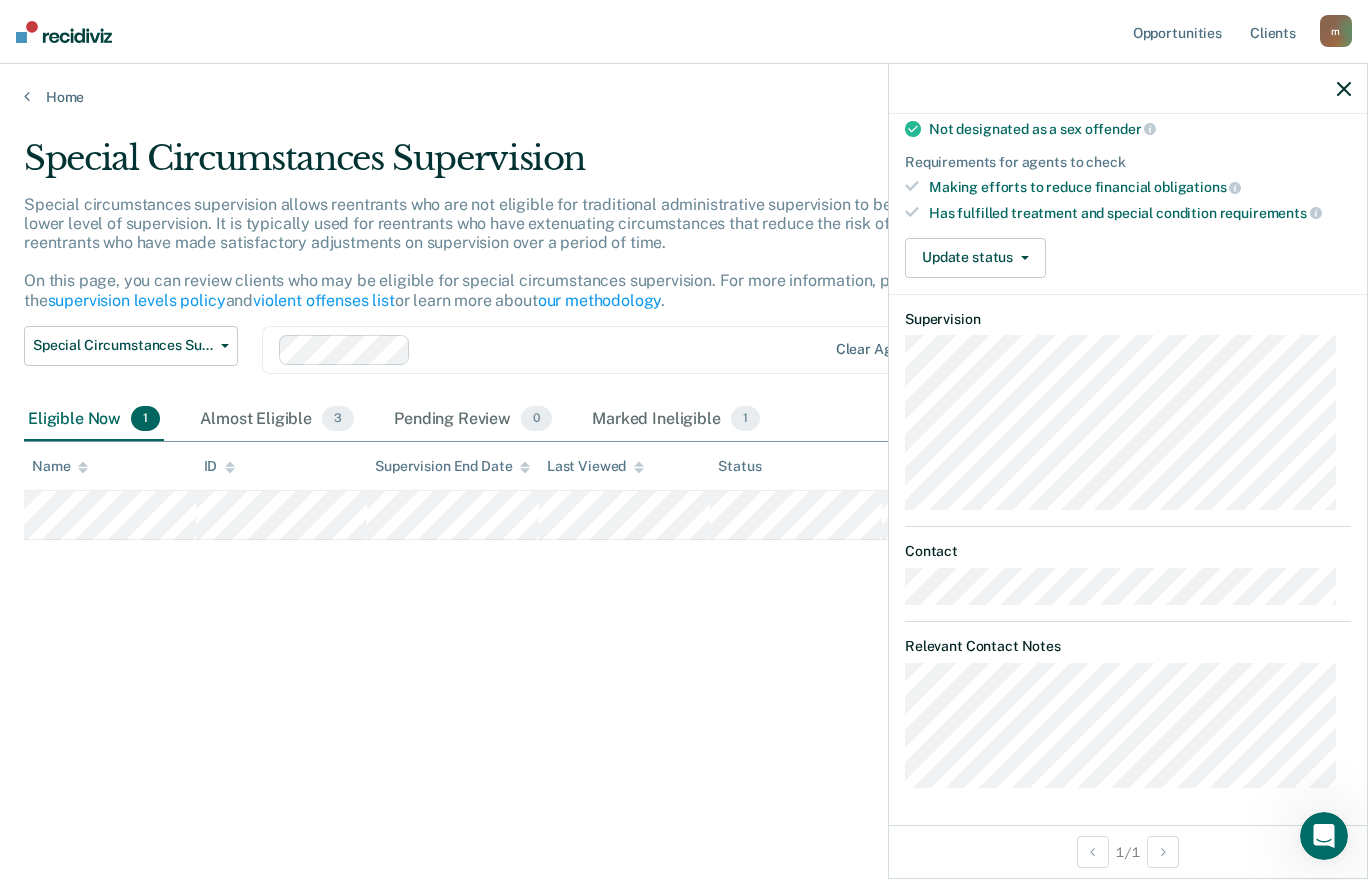 scroll, scrollTop: 0, scrollLeft: 0, axis: both 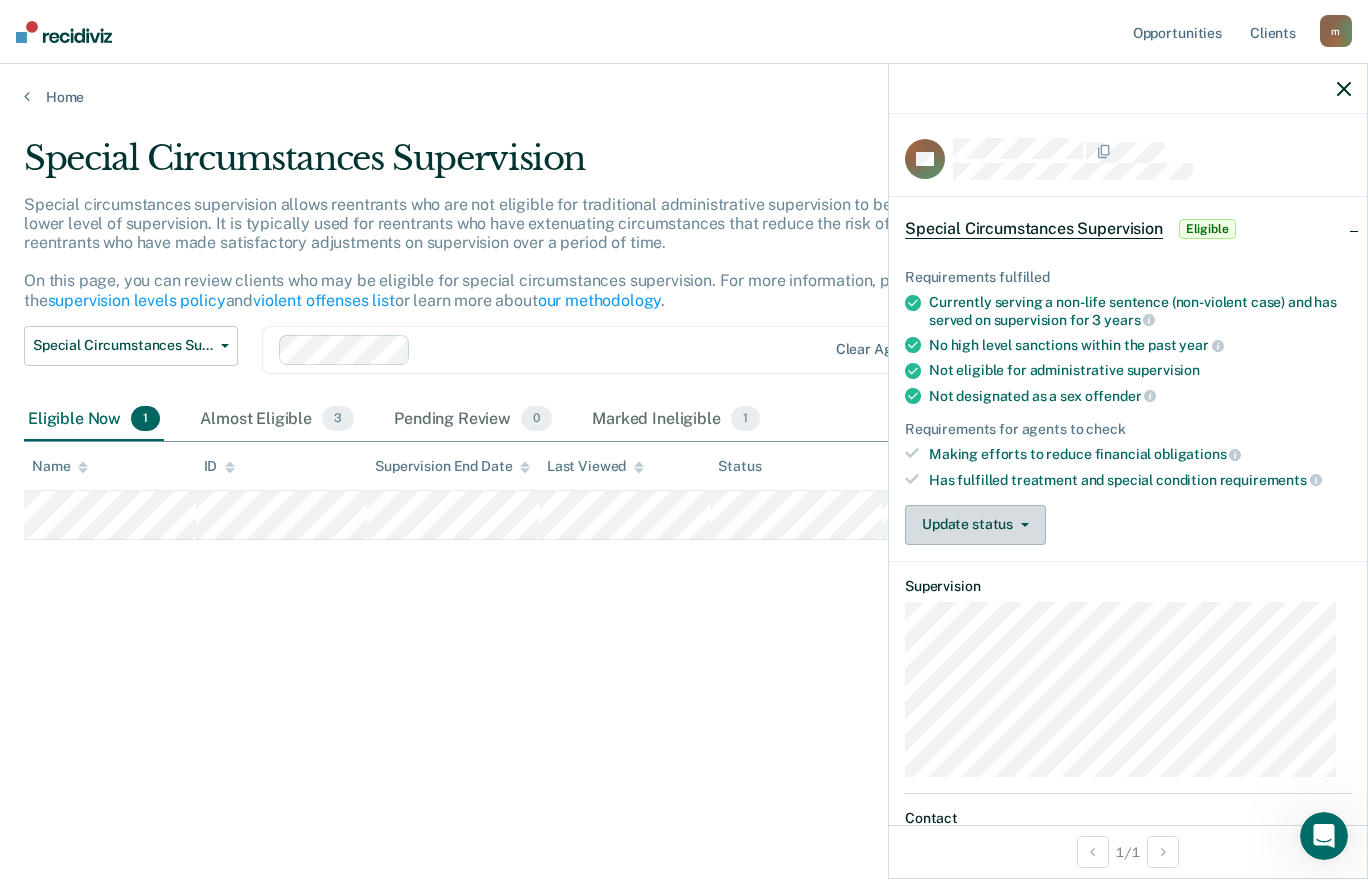 click 